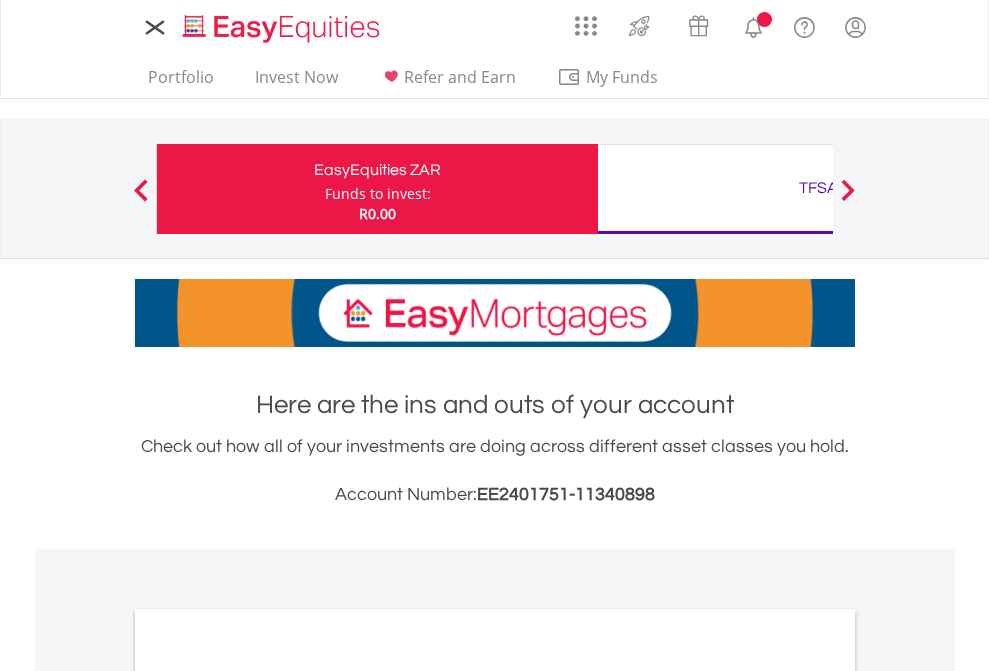 scroll, scrollTop: 0, scrollLeft: 0, axis: both 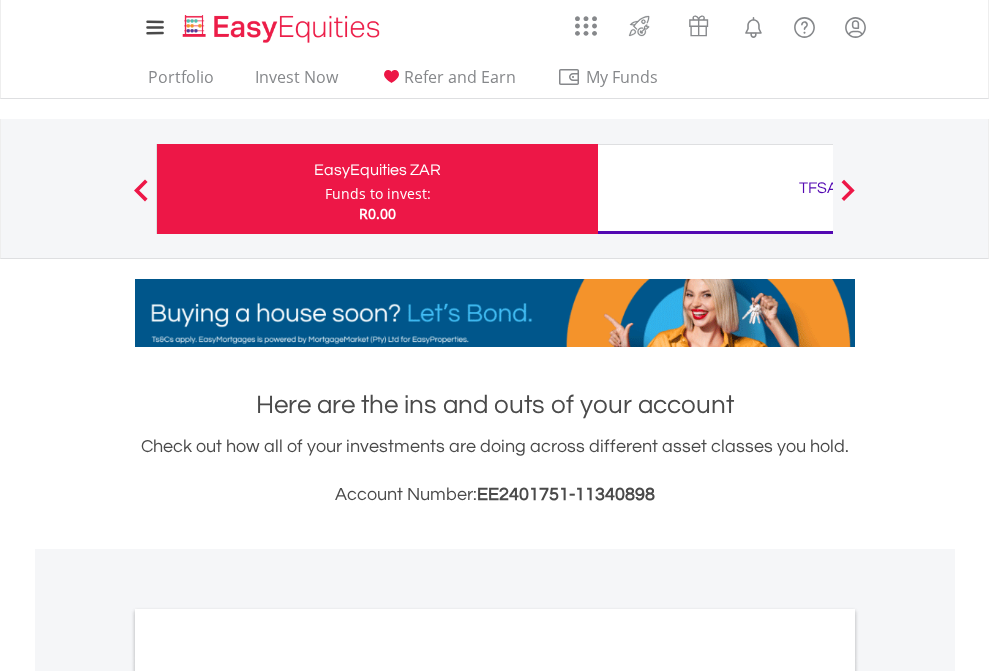 click on "Funds to invest:" at bounding box center [378, 194] 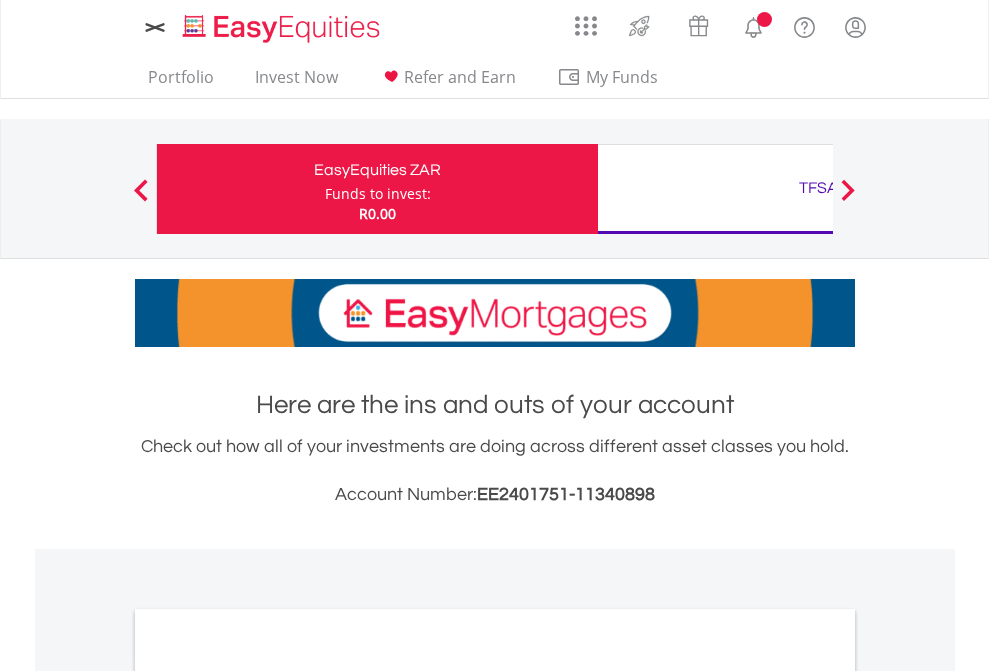 scroll, scrollTop: 0, scrollLeft: 0, axis: both 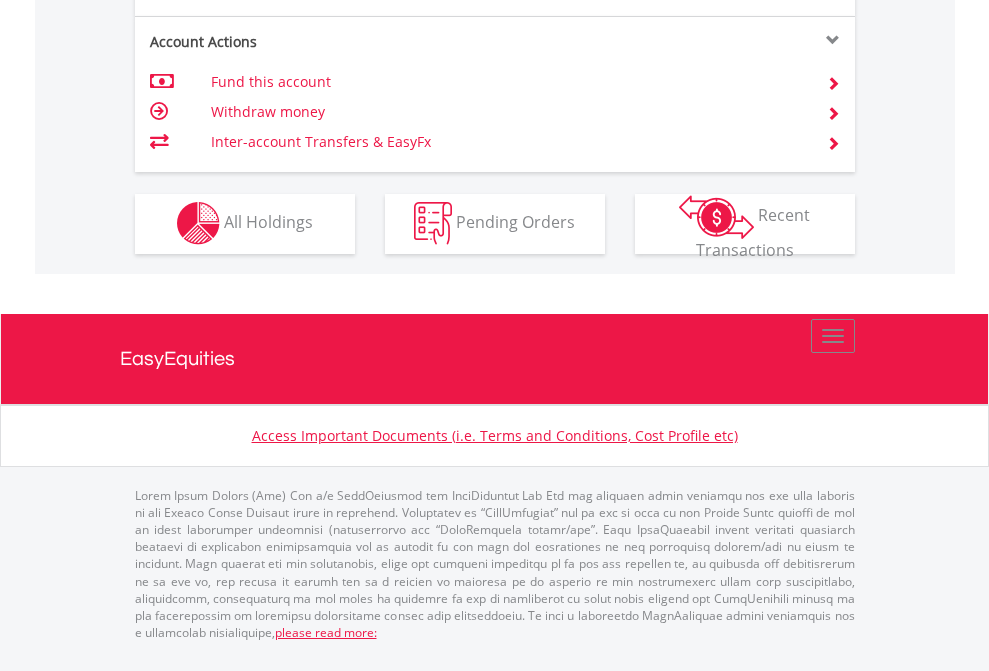 click on "Investment types" at bounding box center (706, -353) 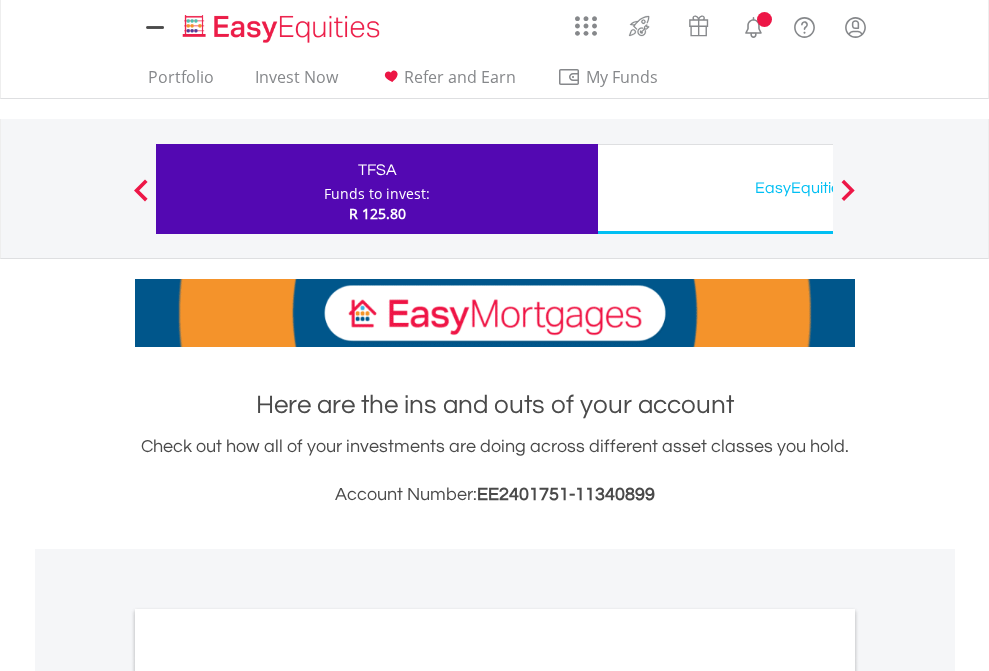 scroll, scrollTop: 0, scrollLeft: 0, axis: both 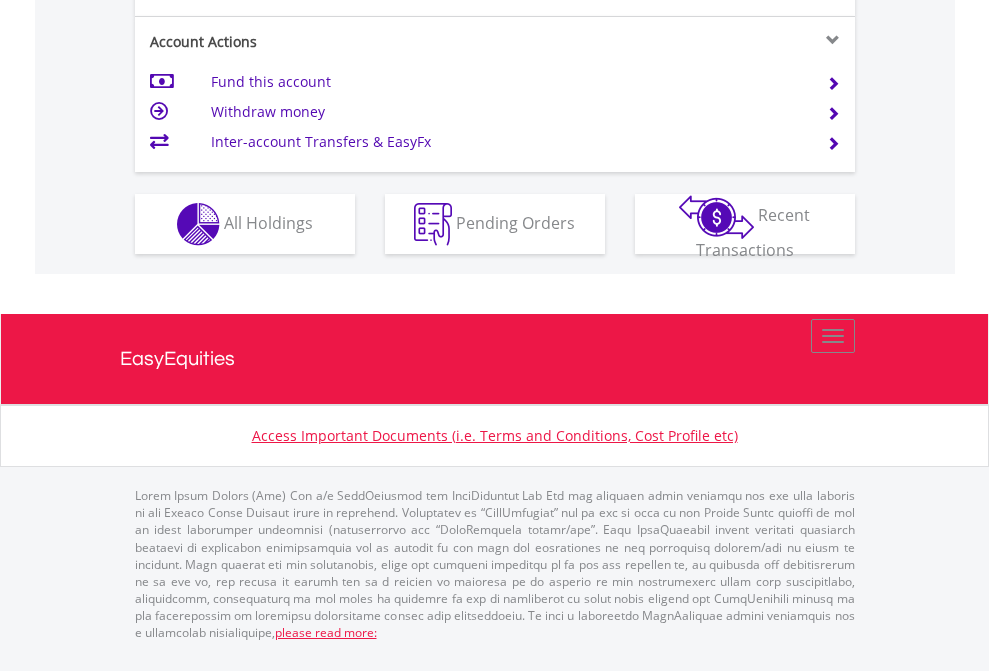 click on "Investment types" at bounding box center (706, -337) 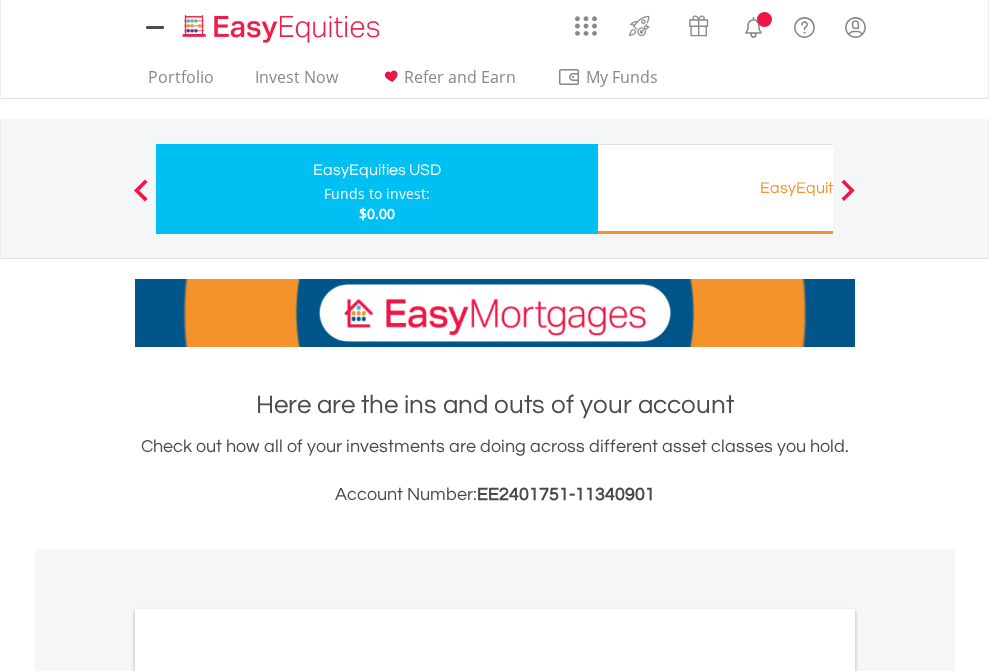 scroll, scrollTop: 0, scrollLeft: 0, axis: both 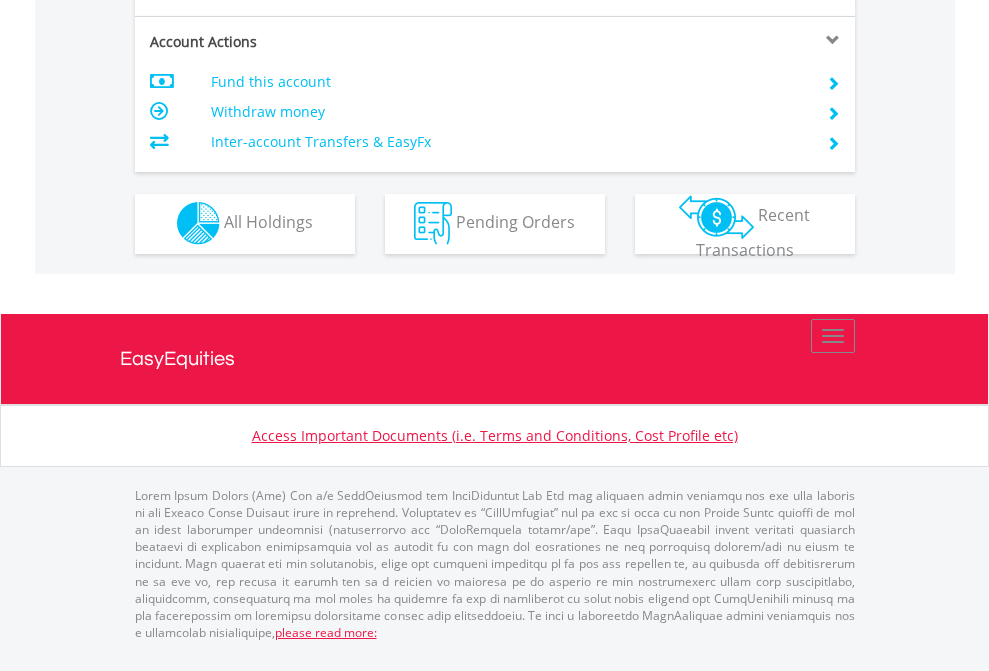 click on "Investment types" at bounding box center [706, -353] 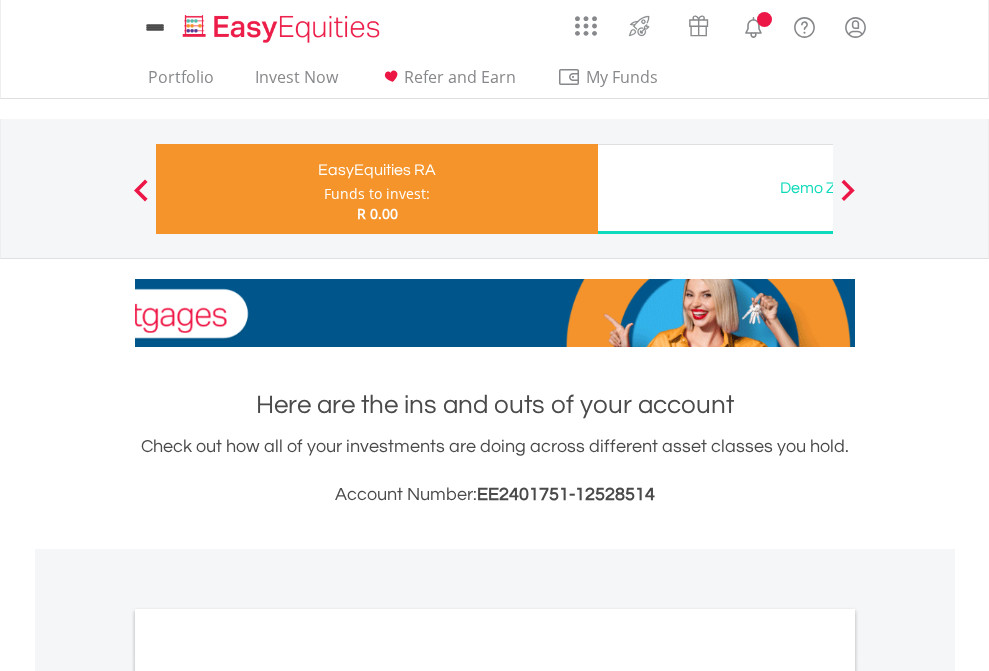 scroll, scrollTop: 0, scrollLeft: 0, axis: both 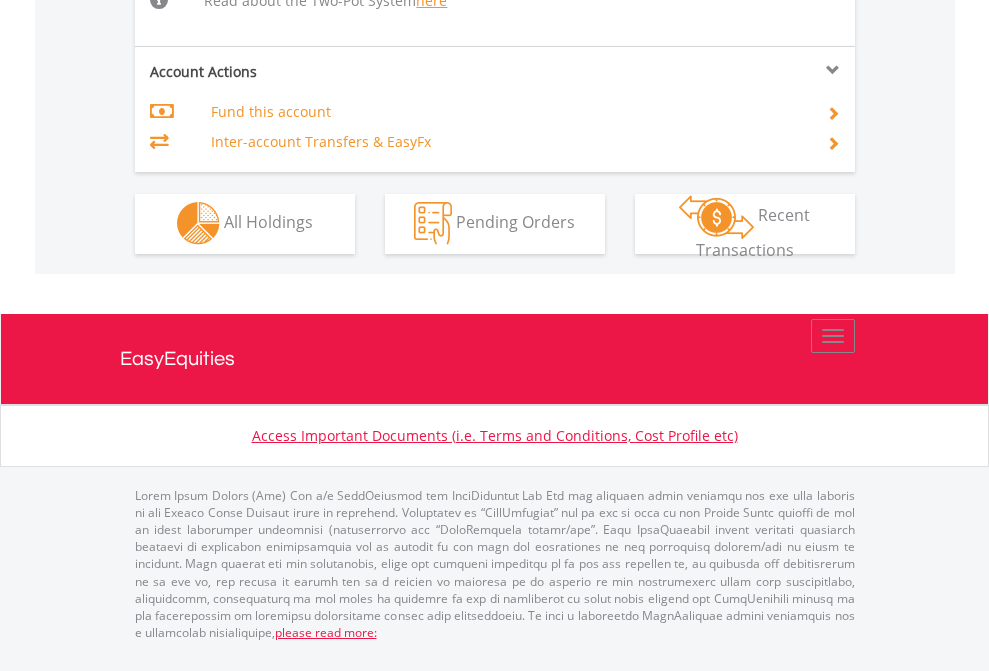 click on "Investment types" at bounding box center (706, -534) 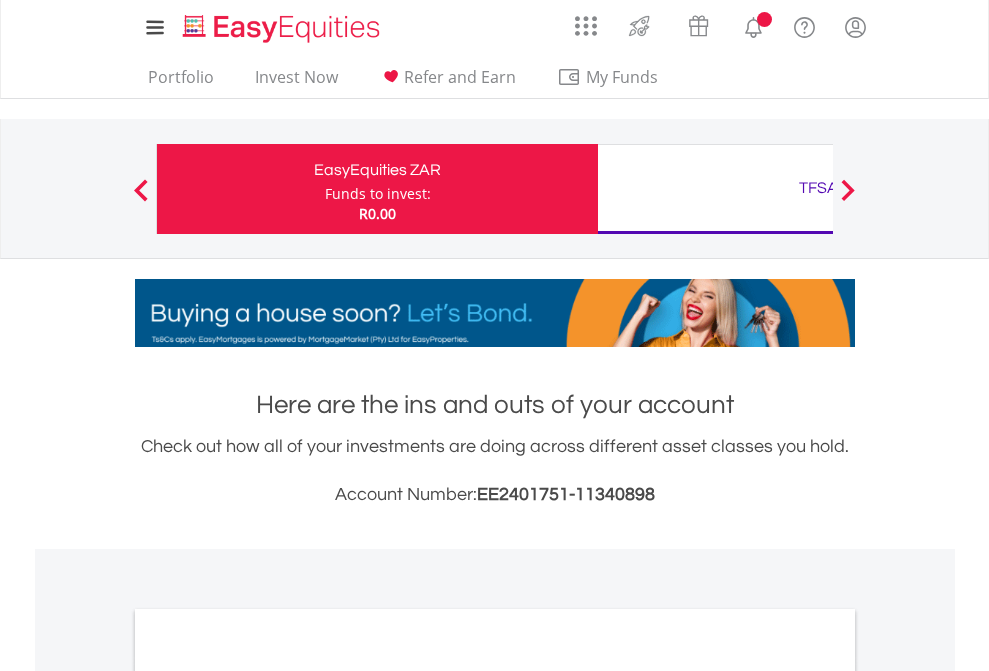 scroll, scrollTop: 0, scrollLeft: 0, axis: both 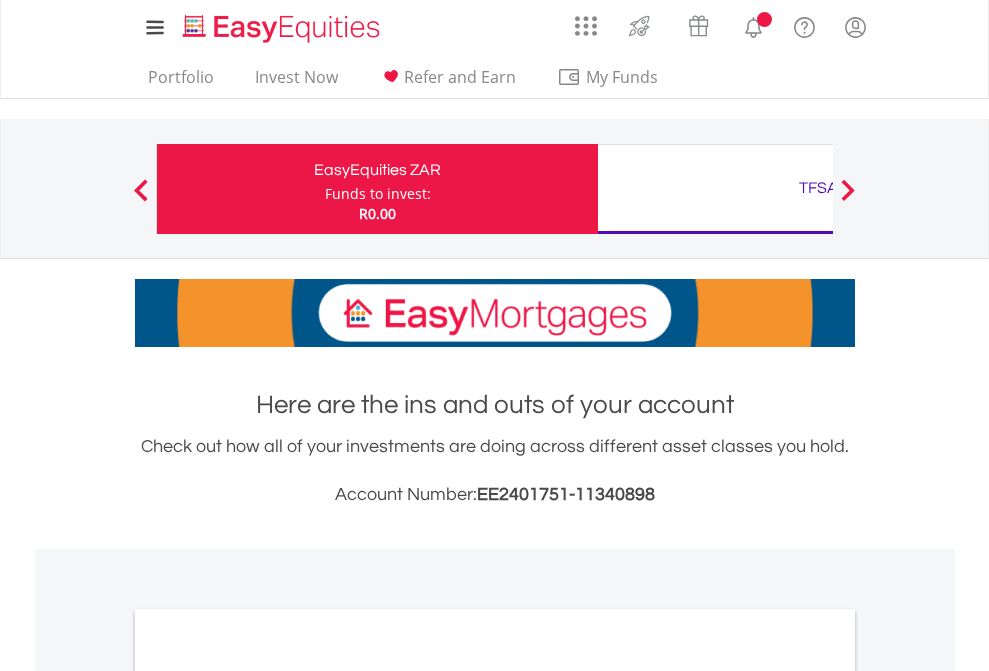 click on "All Holdings" at bounding box center (268, 1096) 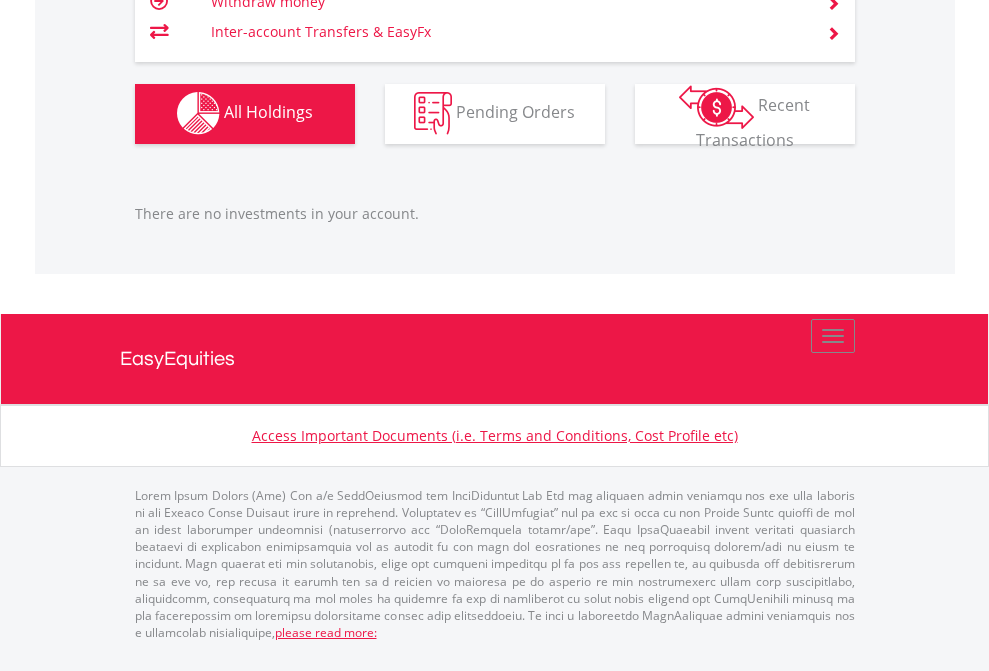 scroll, scrollTop: 1980, scrollLeft: 0, axis: vertical 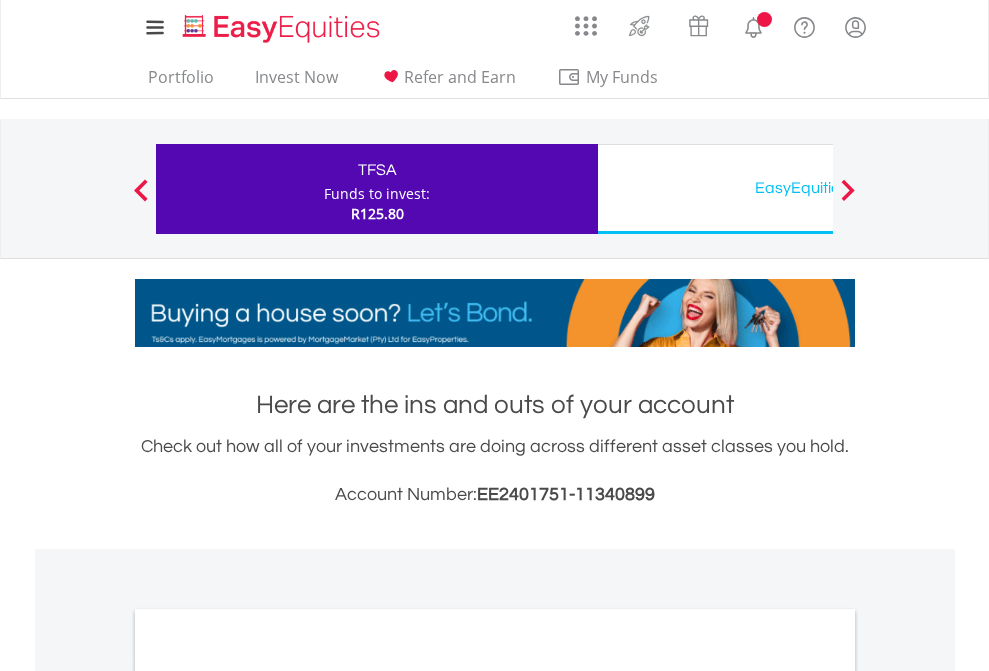 click on "All Holdings" at bounding box center (268, 1096) 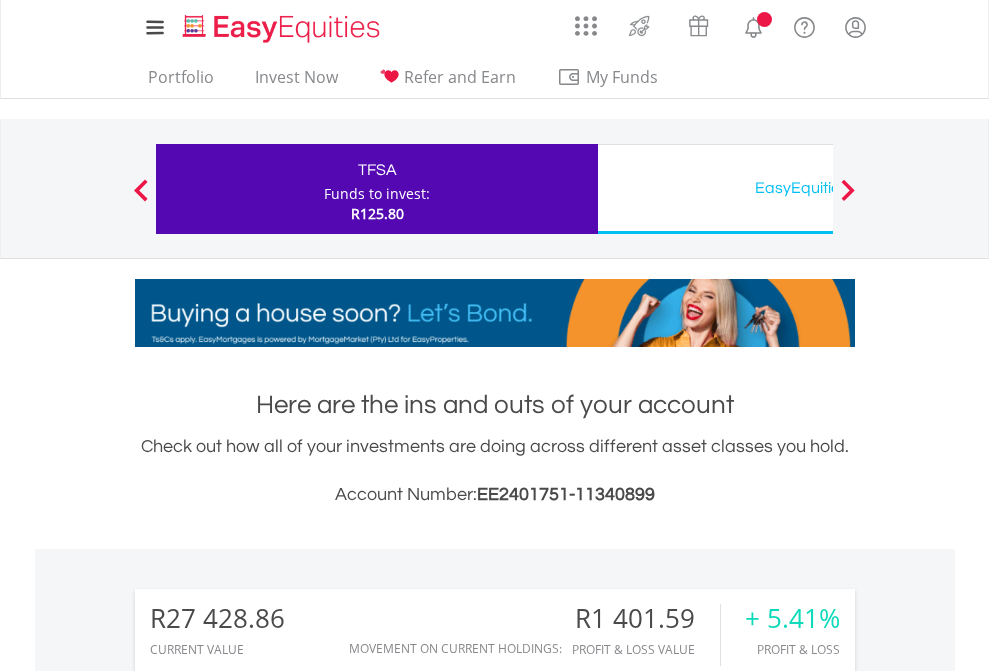 scroll, scrollTop: 1493, scrollLeft: 0, axis: vertical 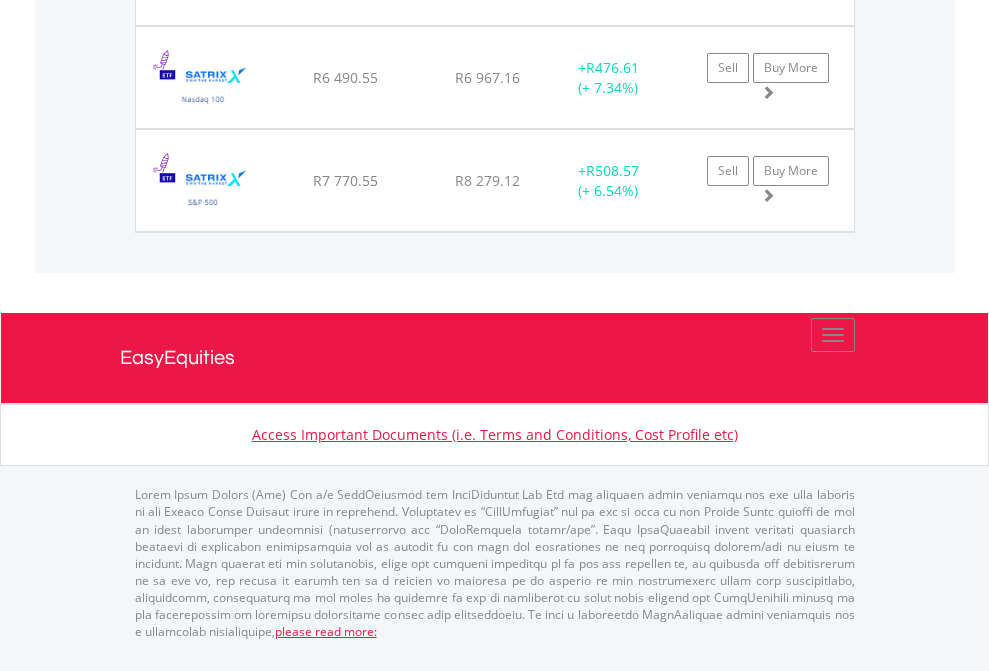 click on "EasyEquities USD" at bounding box center [818, -1648] 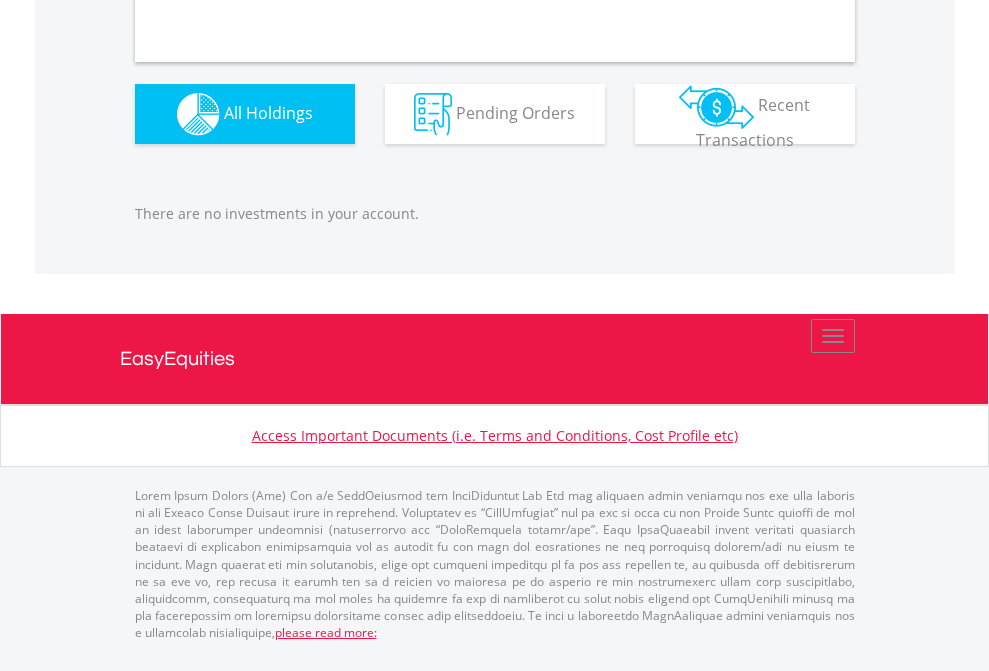 scroll, scrollTop: 1980, scrollLeft: 0, axis: vertical 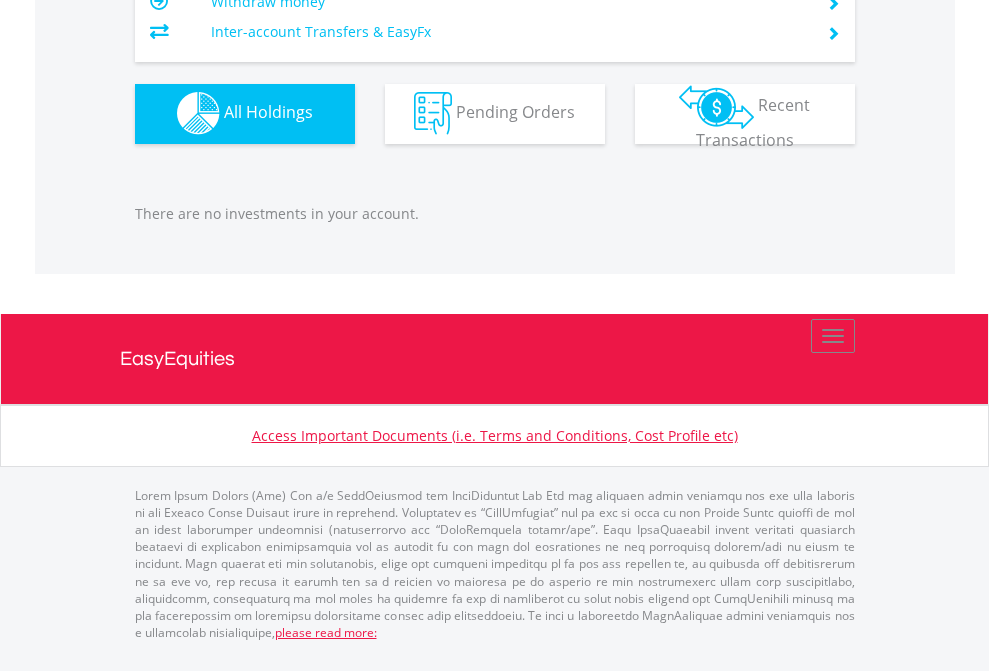click on "EasyEquities RA" at bounding box center (818, -1142) 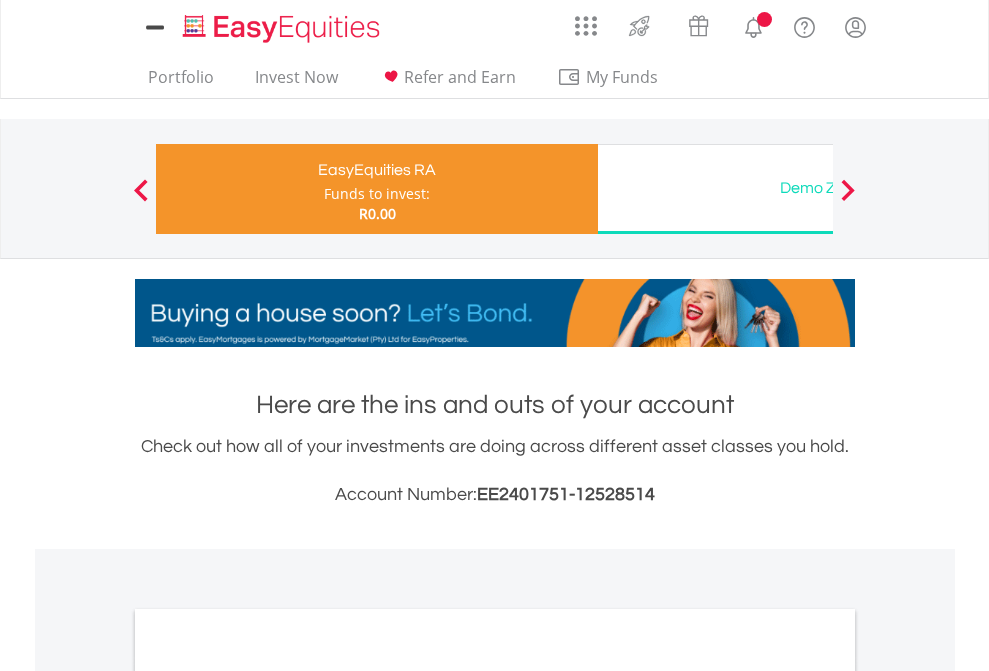 scroll, scrollTop: 1202, scrollLeft: 0, axis: vertical 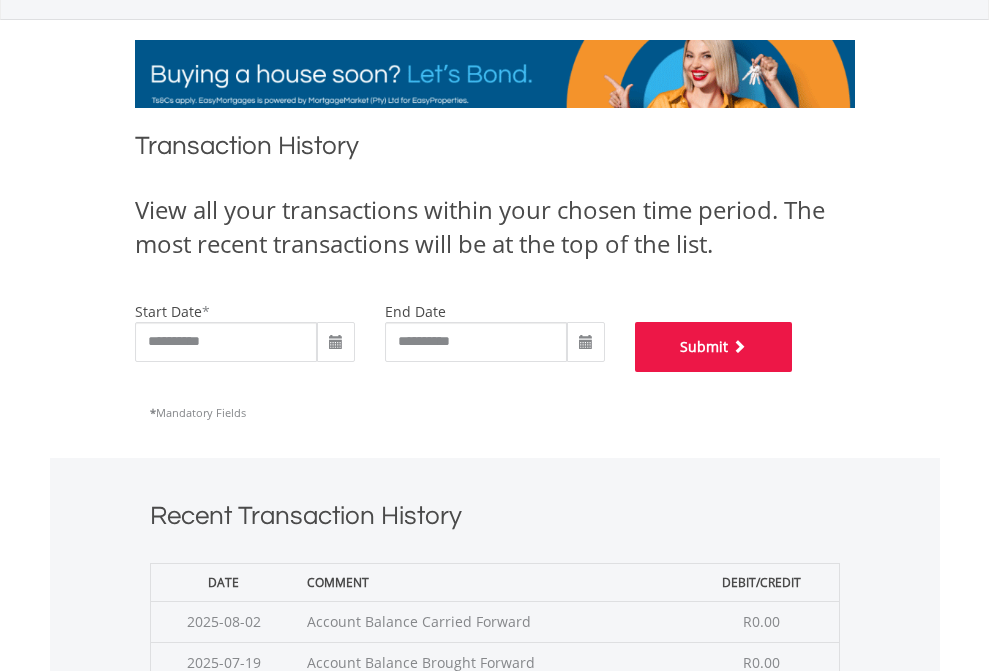 click on "Submit" at bounding box center [714, 347] 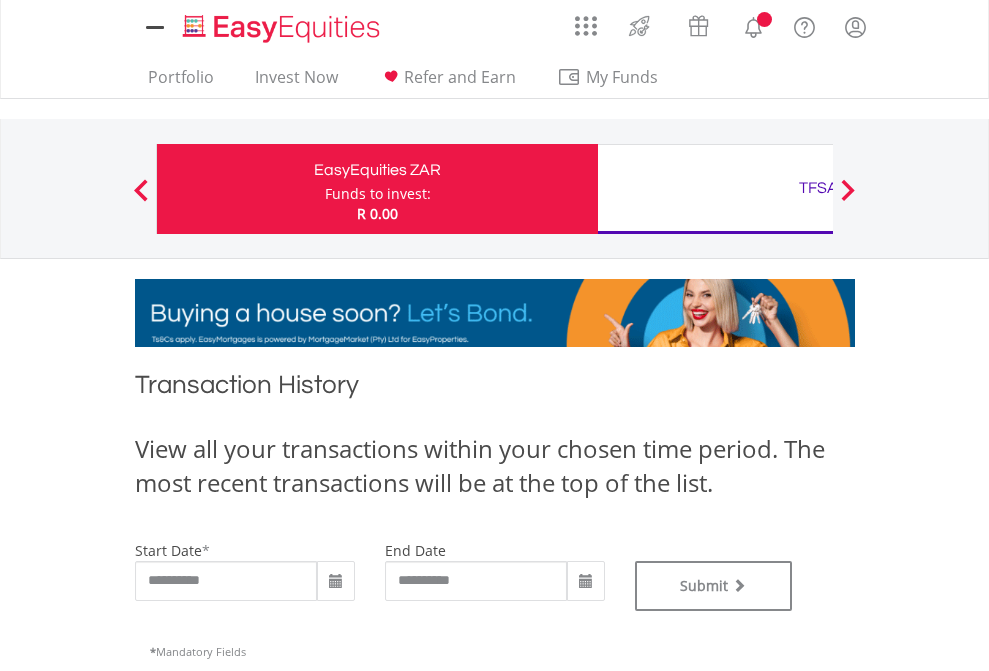 scroll, scrollTop: 0, scrollLeft: 0, axis: both 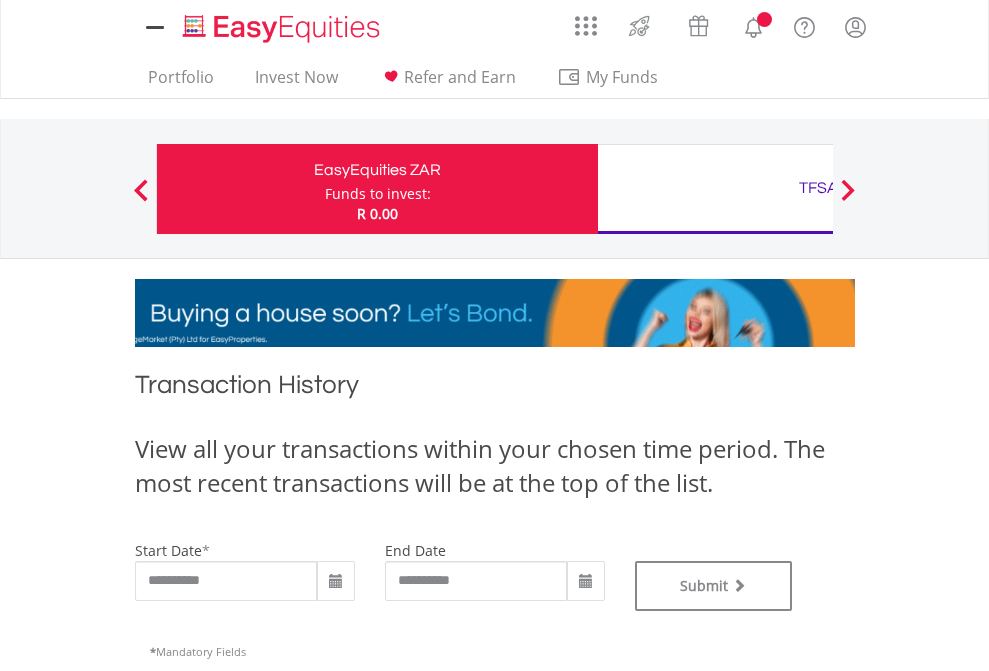 click on "TFSA" at bounding box center [818, 188] 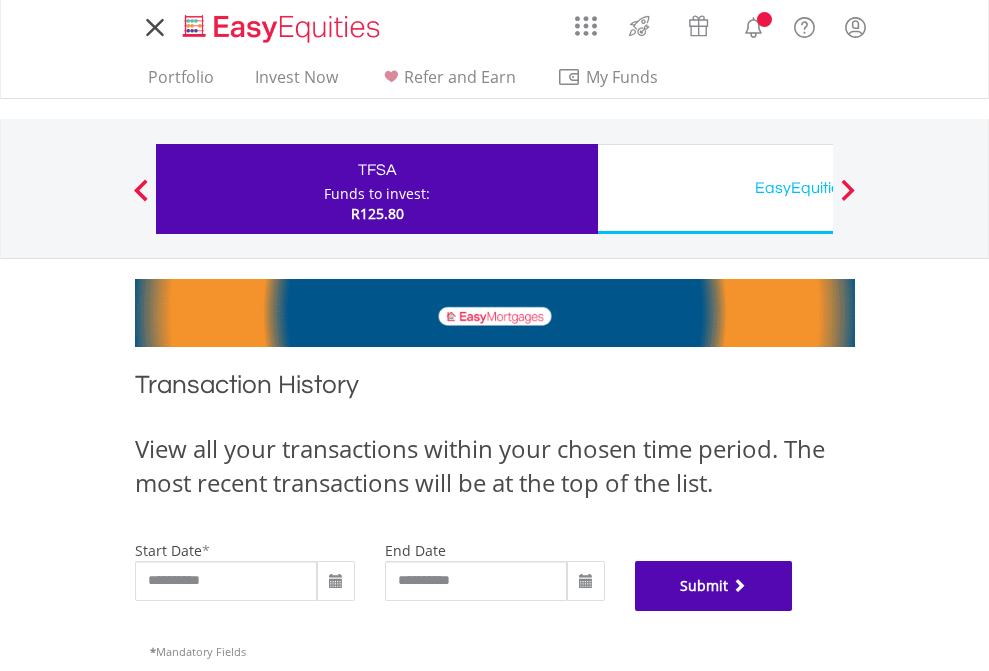 click on "Submit" at bounding box center [714, 586] 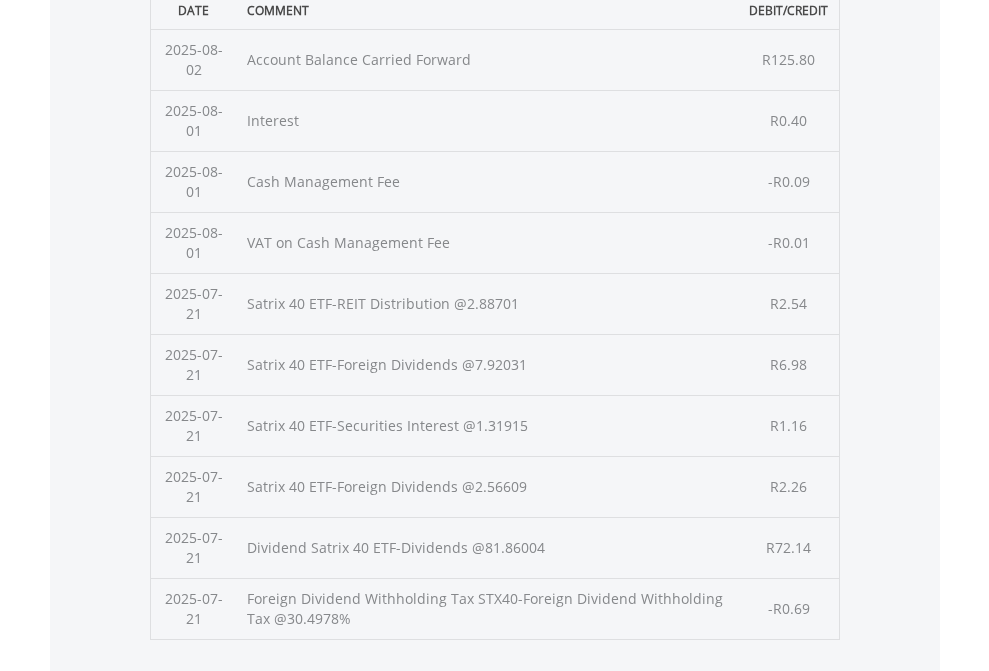 scroll, scrollTop: 811, scrollLeft: 0, axis: vertical 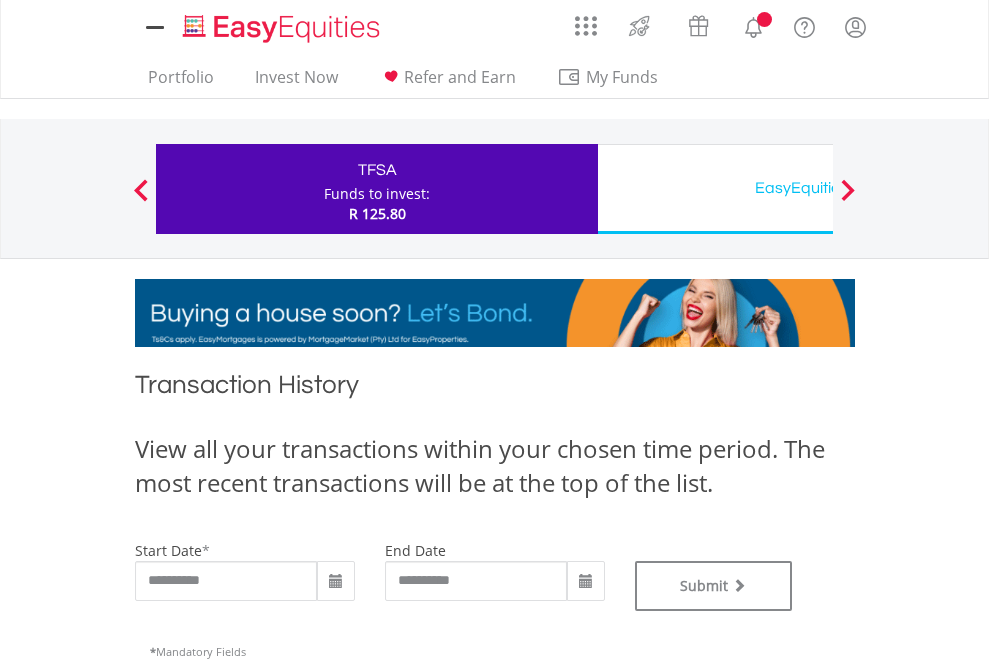 click on "EasyEquities USD" at bounding box center (818, 188) 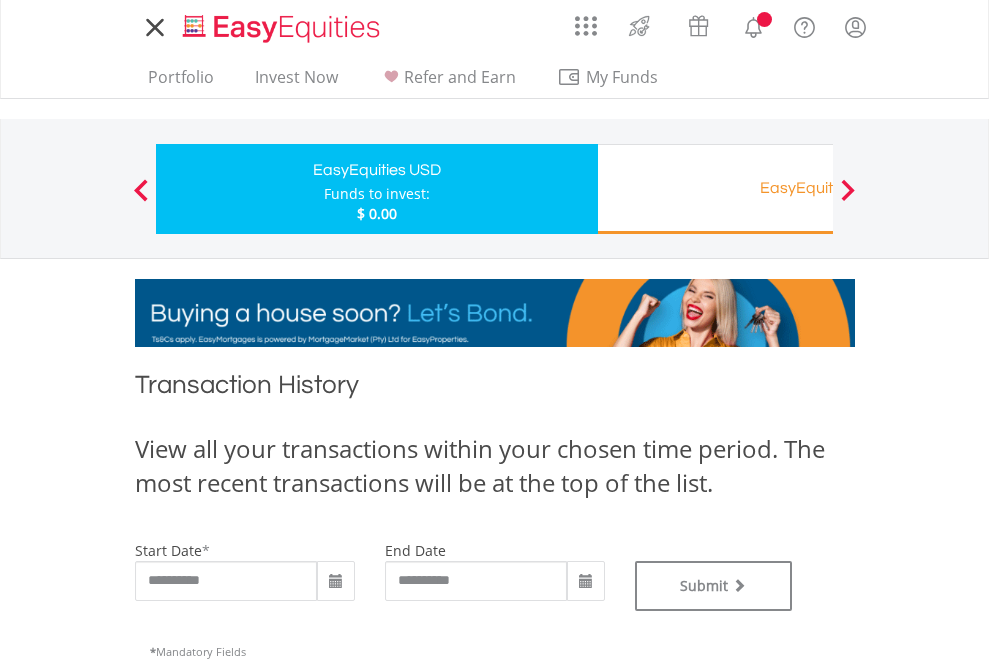 scroll, scrollTop: 0, scrollLeft: 0, axis: both 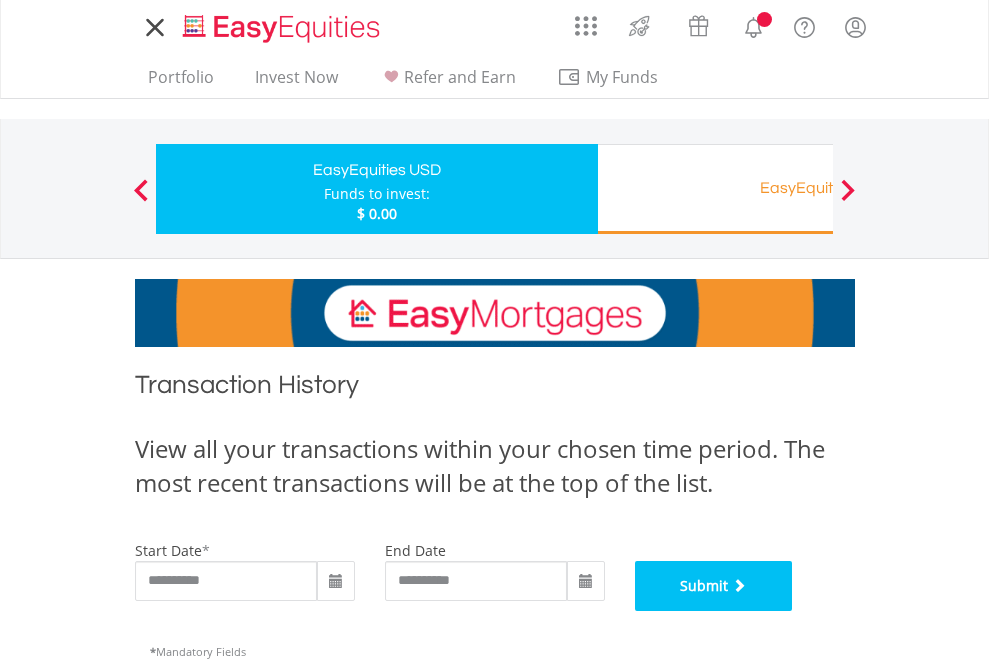 click on "Submit" at bounding box center [714, 586] 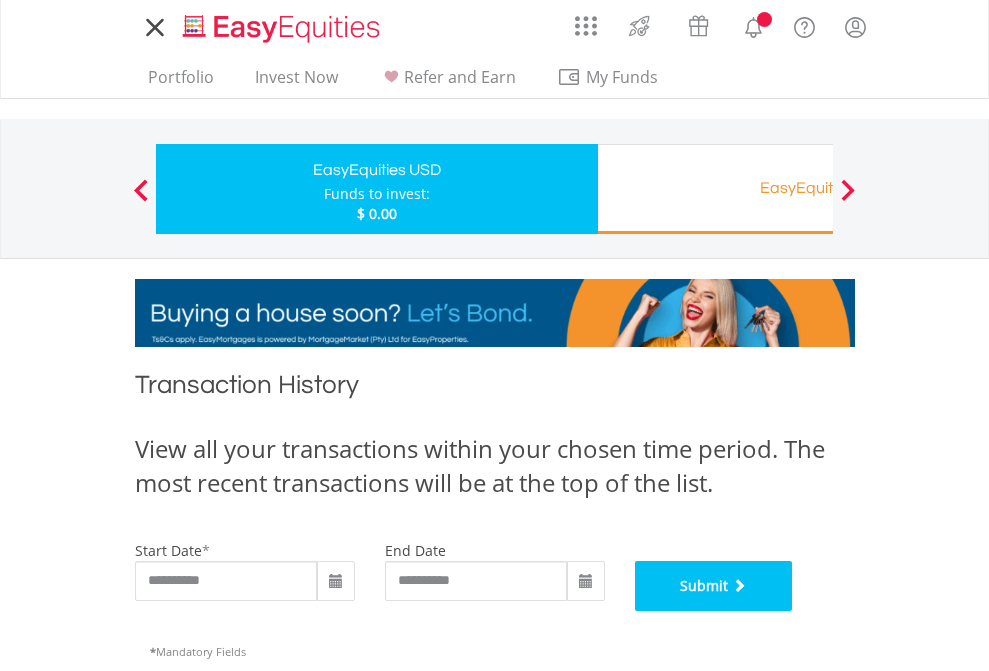 scroll, scrollTop: 811, scrollLeft: 0, axis: vertical 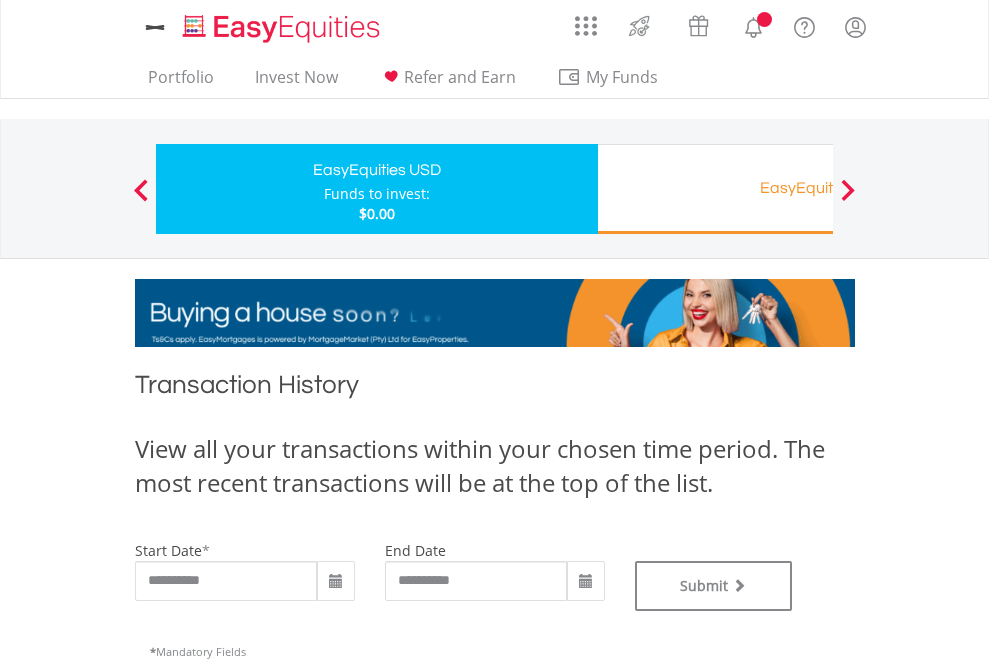 click on "EasyEquities RA" at bounding box center [818, 188] 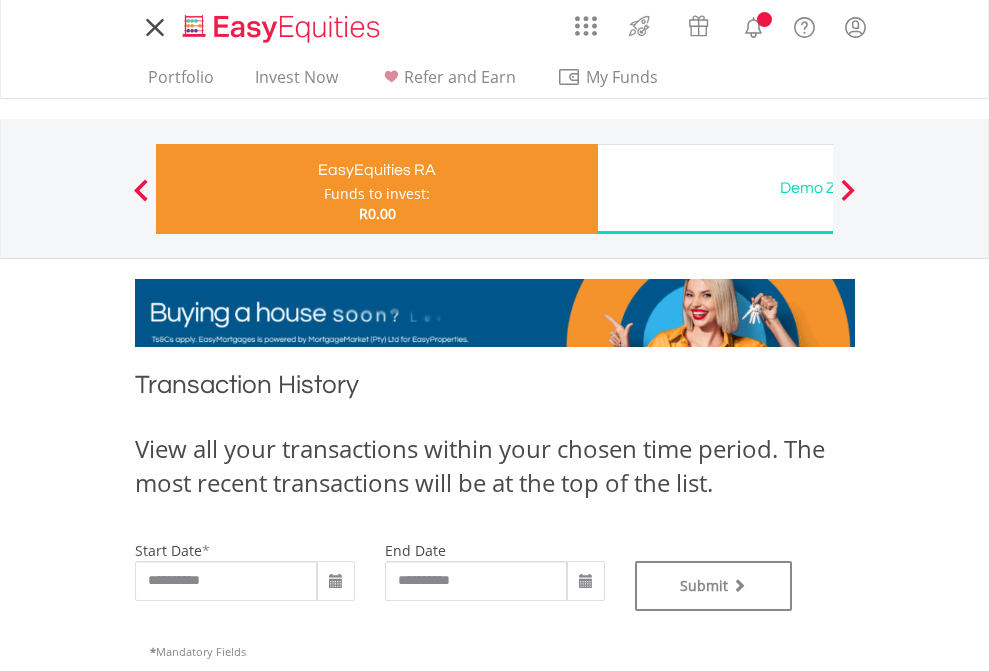scroll, scrollTop: 0, scrollLeft: 0, axis: both 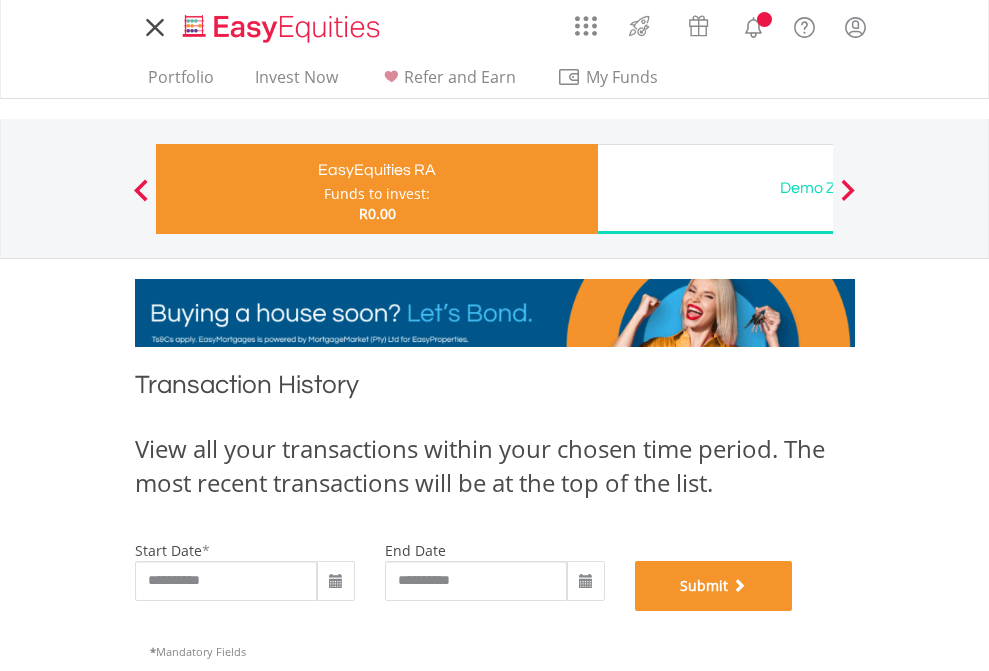 click on "Submit" at bounding box center [714, 586] 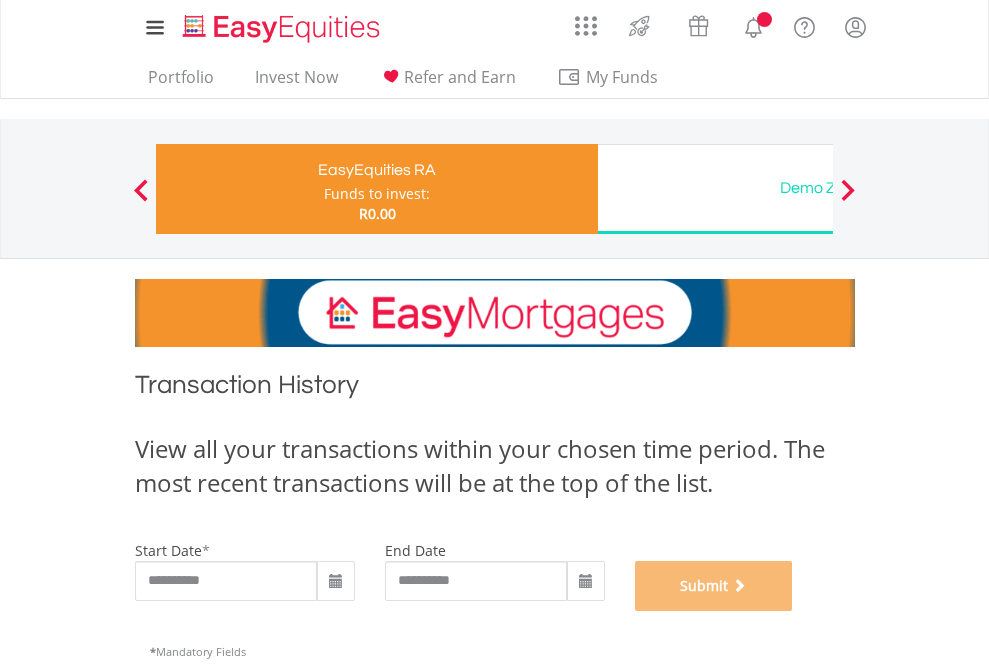scroll, scrollTop: 811, scrollLeft: 0, axis: vertical 